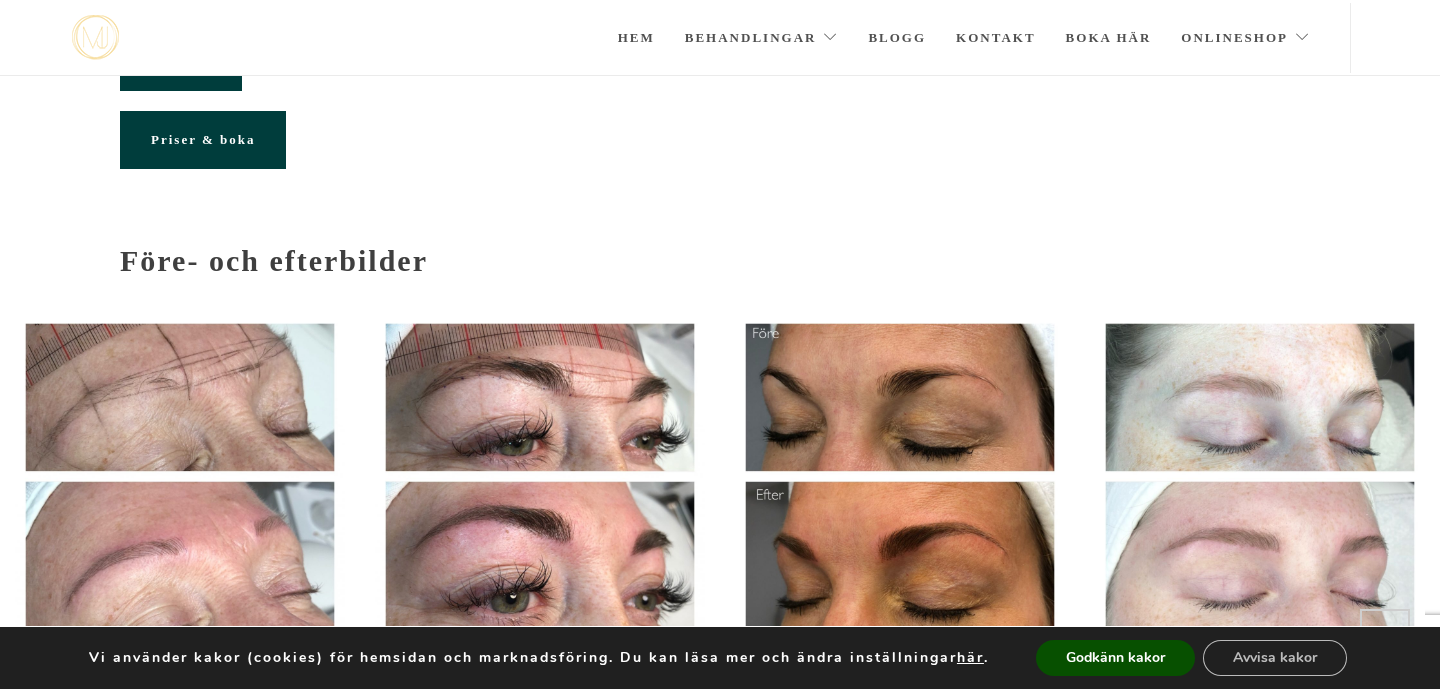 scroll, scrollTop: 0, scrollLeft: 0, axis: both 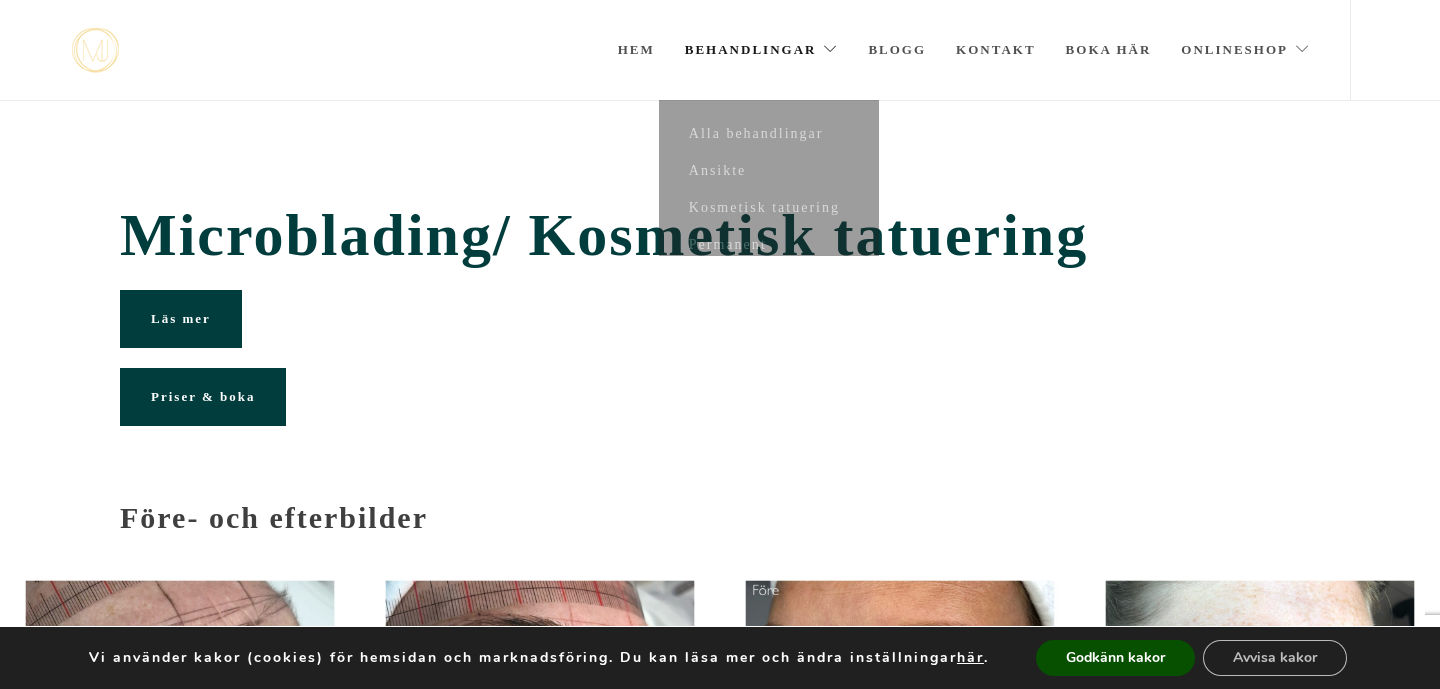click on "Behandlingar" at bounding box center (762, 50) 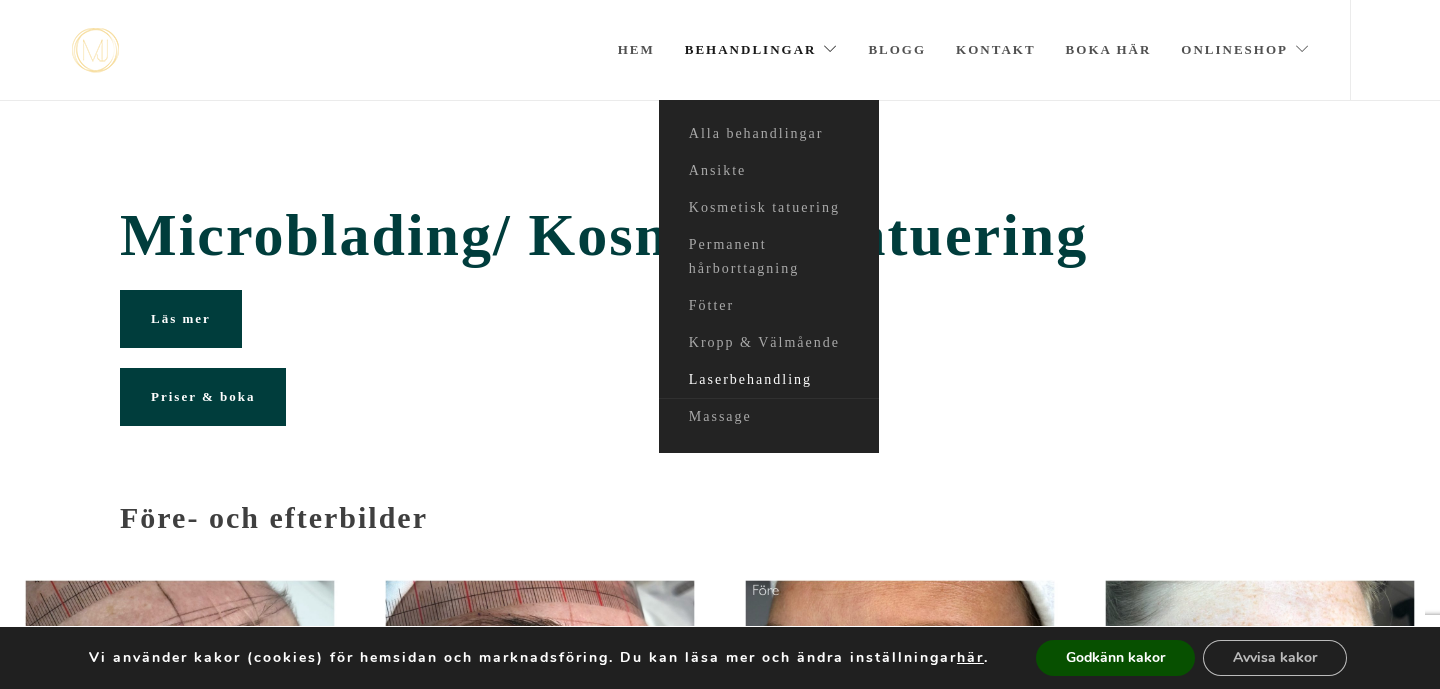 click on "Laserbehandling" at bounding box center (769, 380) 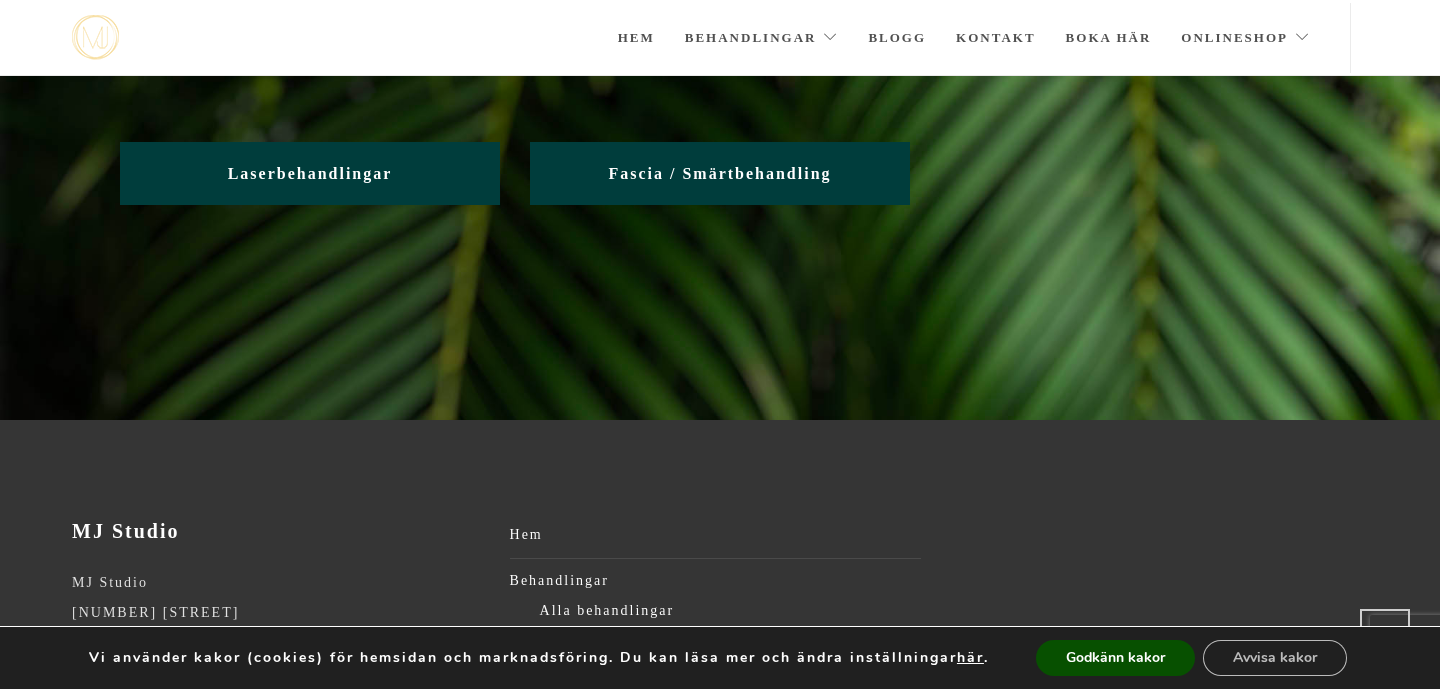 scroll, scrollTop: 0, scrollLeft: 0, axis: both 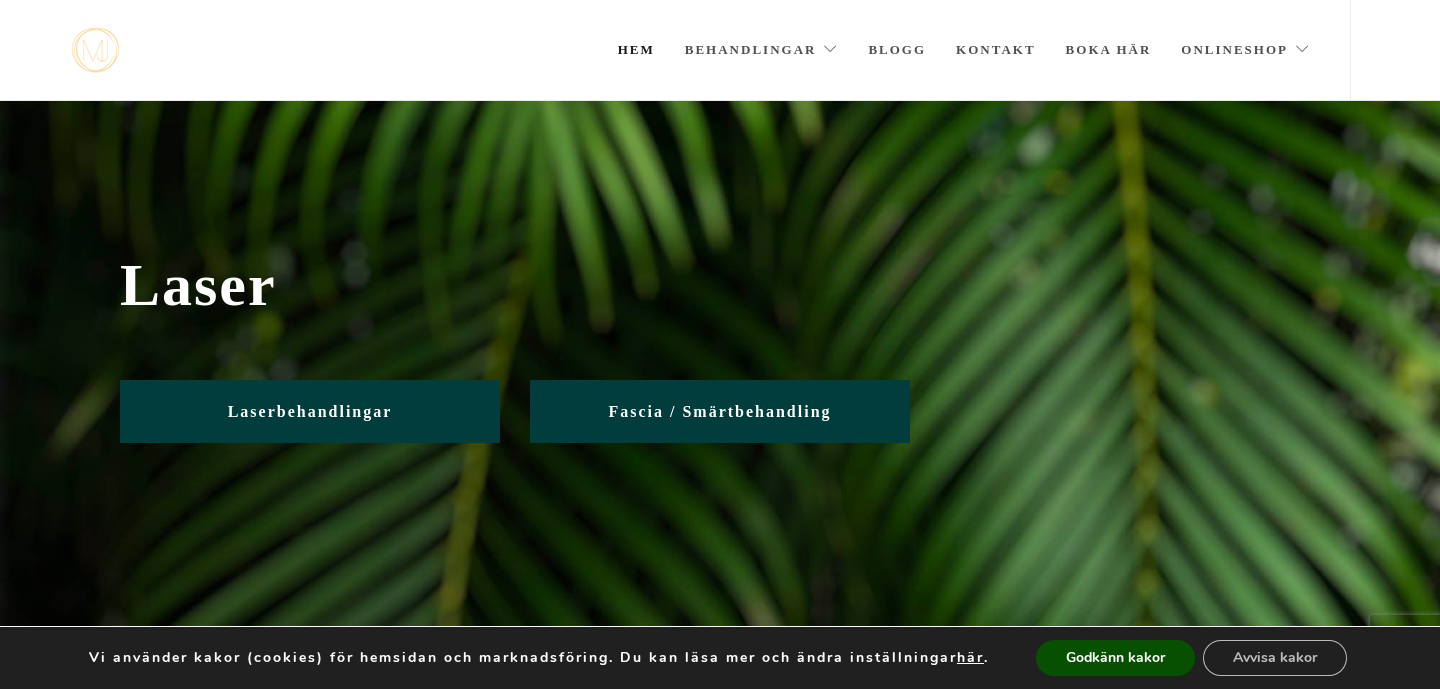 click on "Hem" at bounding box center [636, 50] 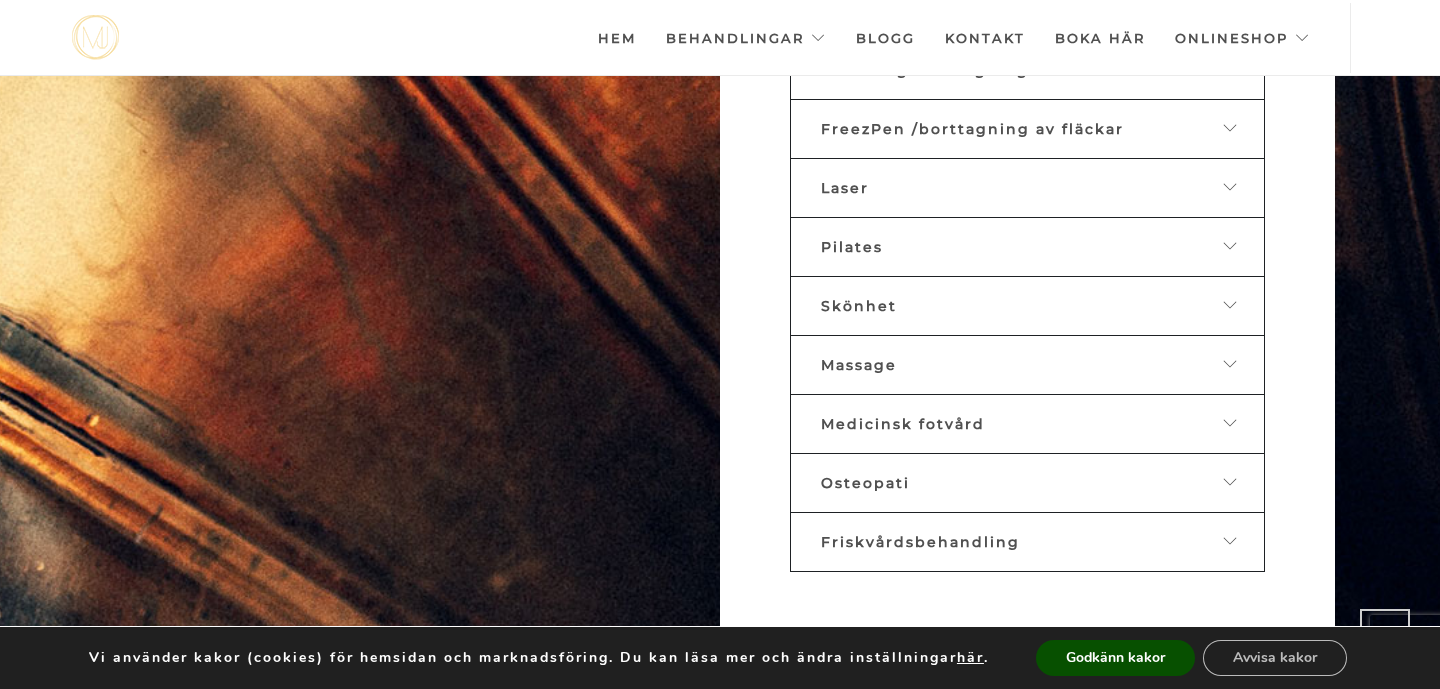 scroll, scrollTop: 1135, scrollLeft: 0, axis: vertical 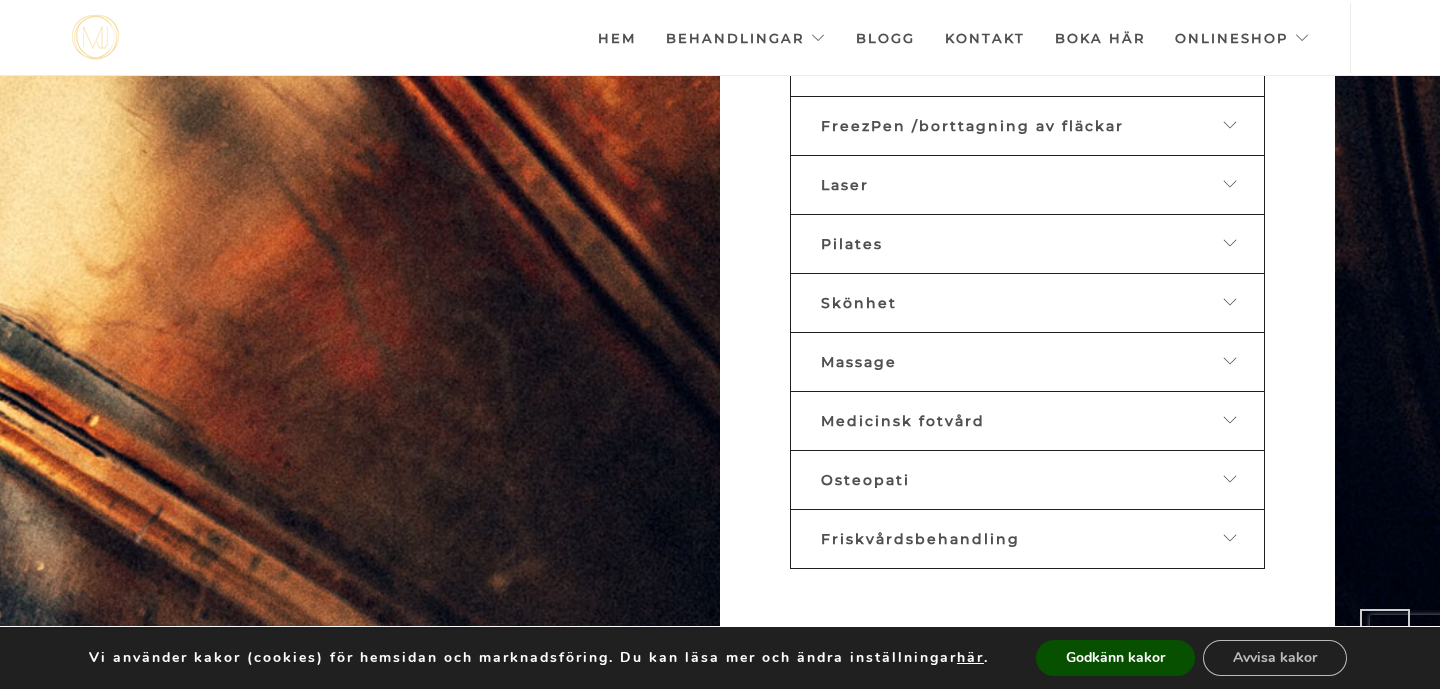 click on "Friskvårdsbehandling" at bounding box center (920, 539) 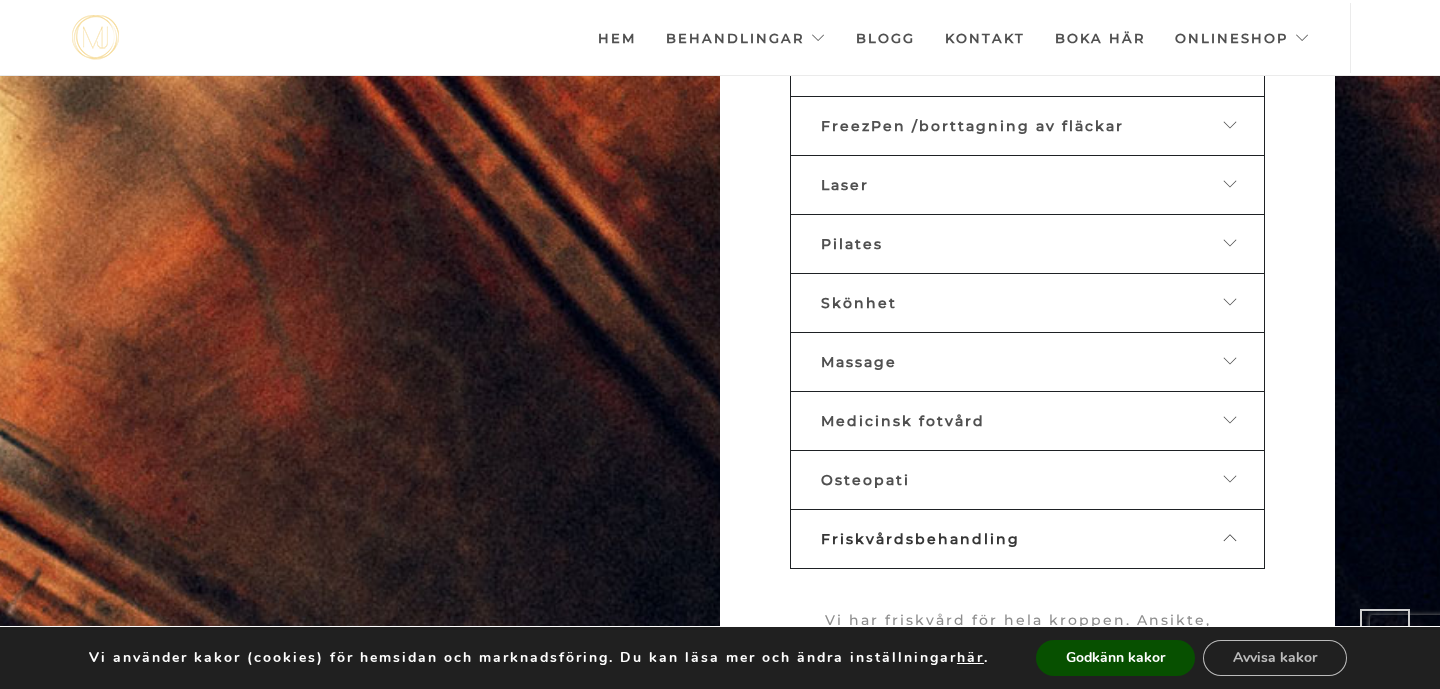 click at bounding box center (1231, 538) 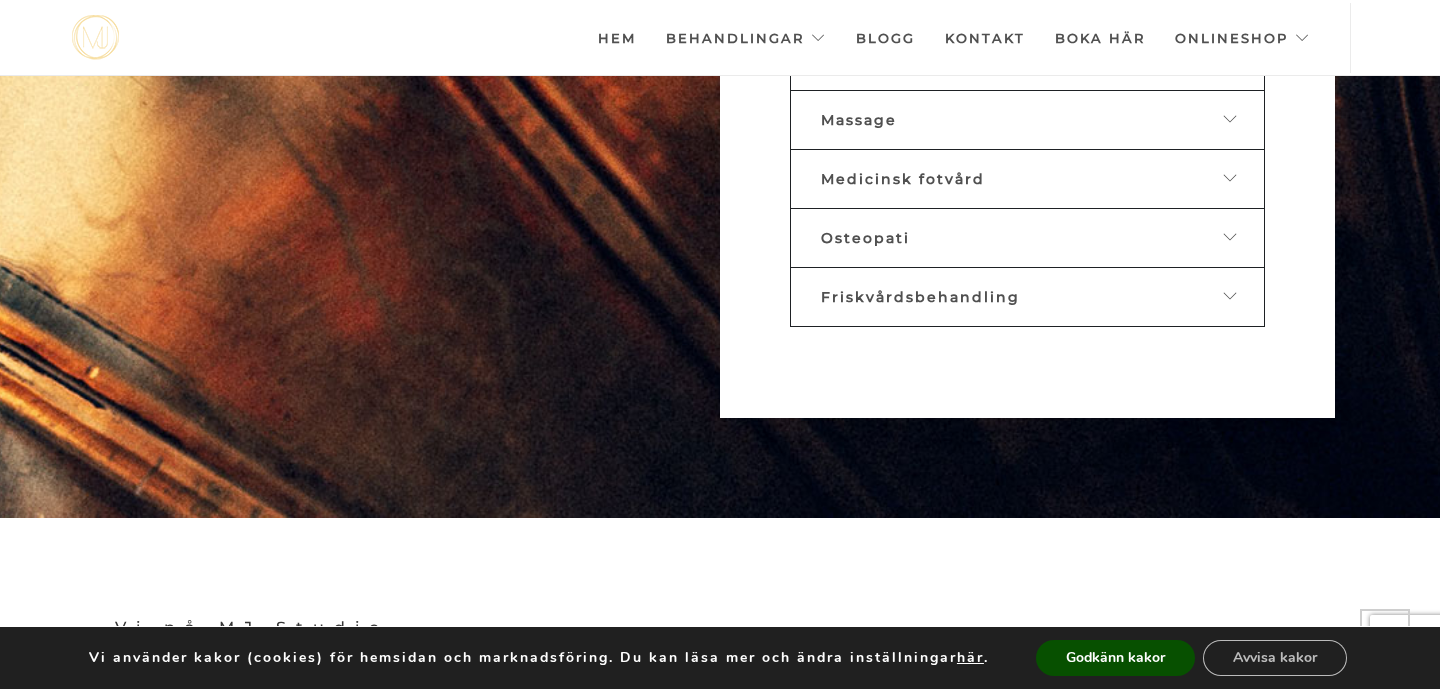 scroll, scrollTop: 1382, scrollLeft: 0, axis: vertical 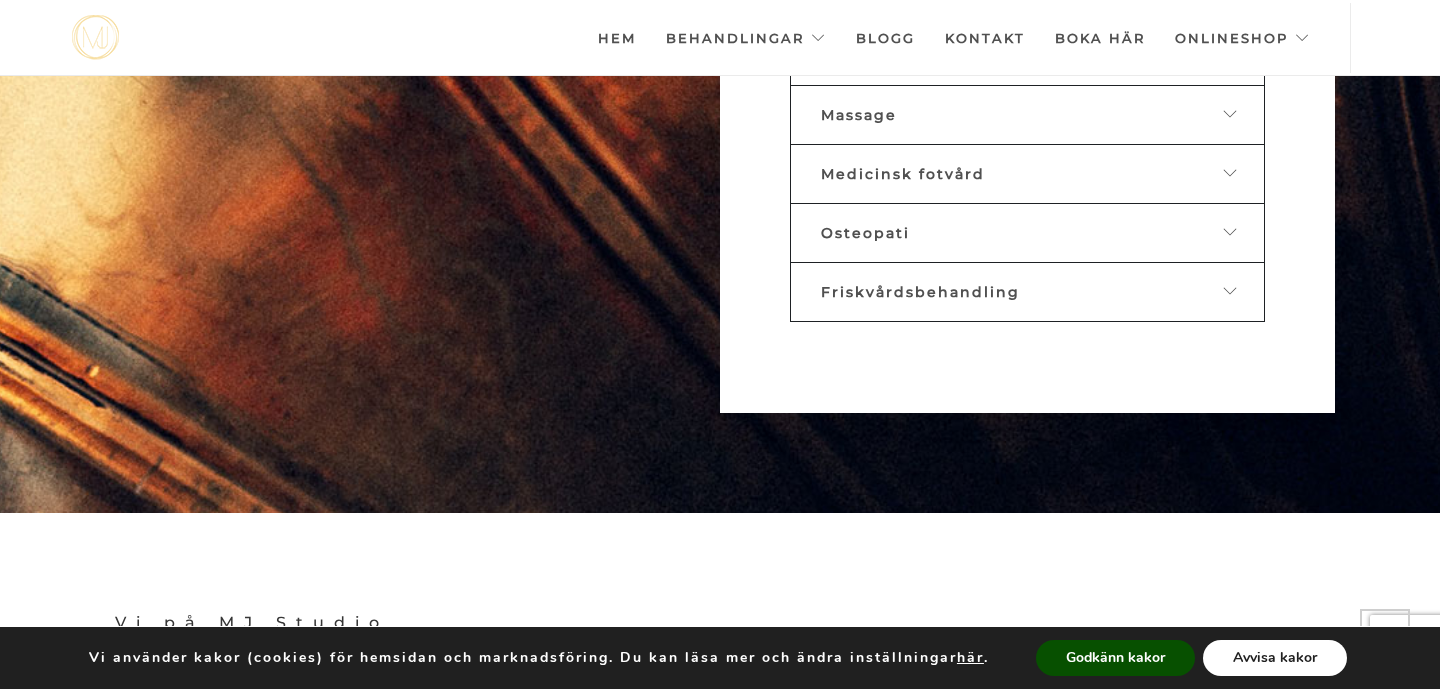 click on "Avvisa kakor" at bounding box center [1275, 658] 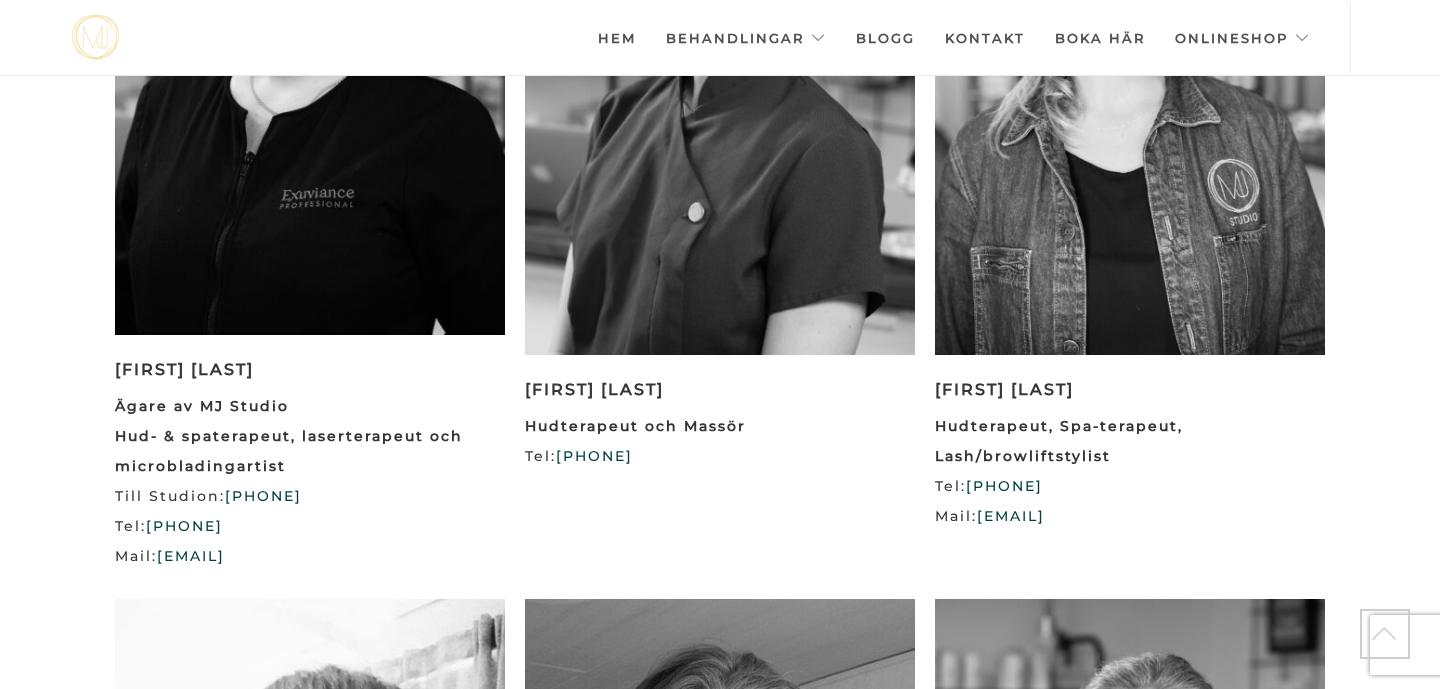 scroll, scrollTop: 2303, scrollLeft: 0, axis: vertical 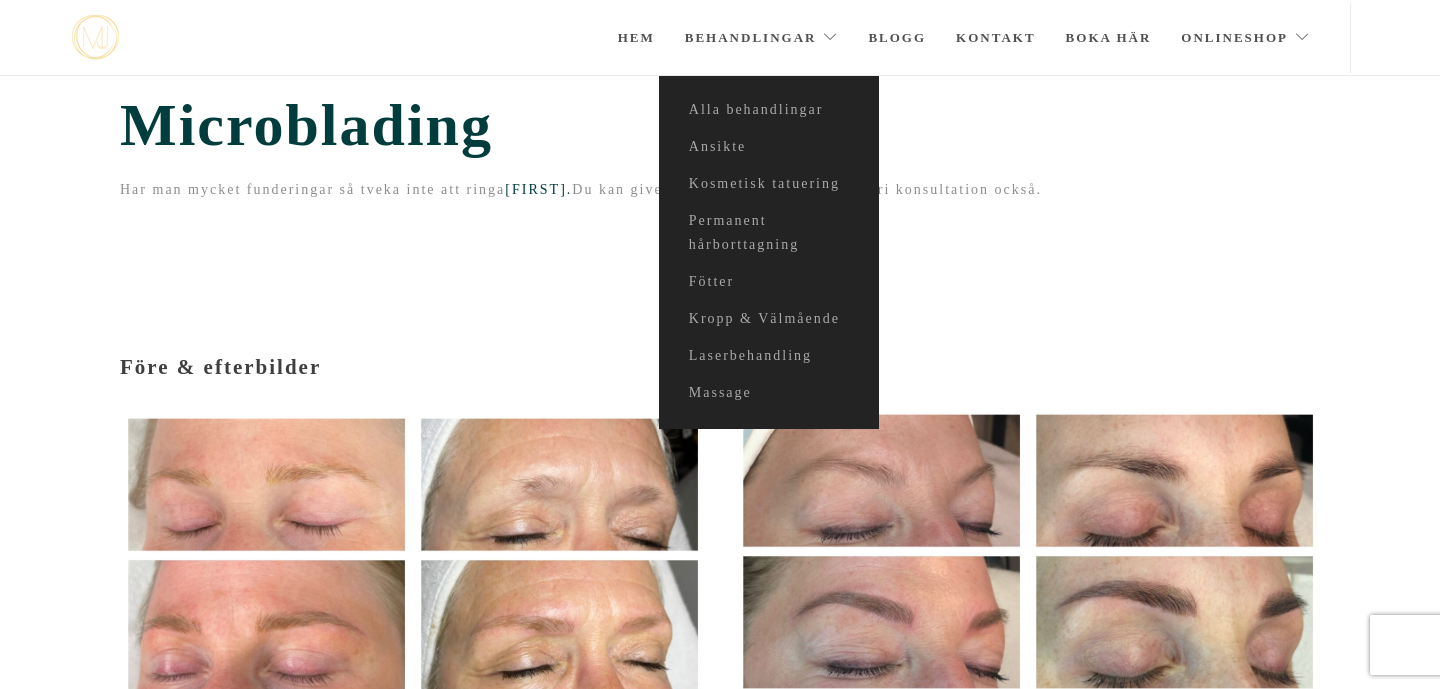 click on "Före & efterbilder" at bounding box center [412, 354] 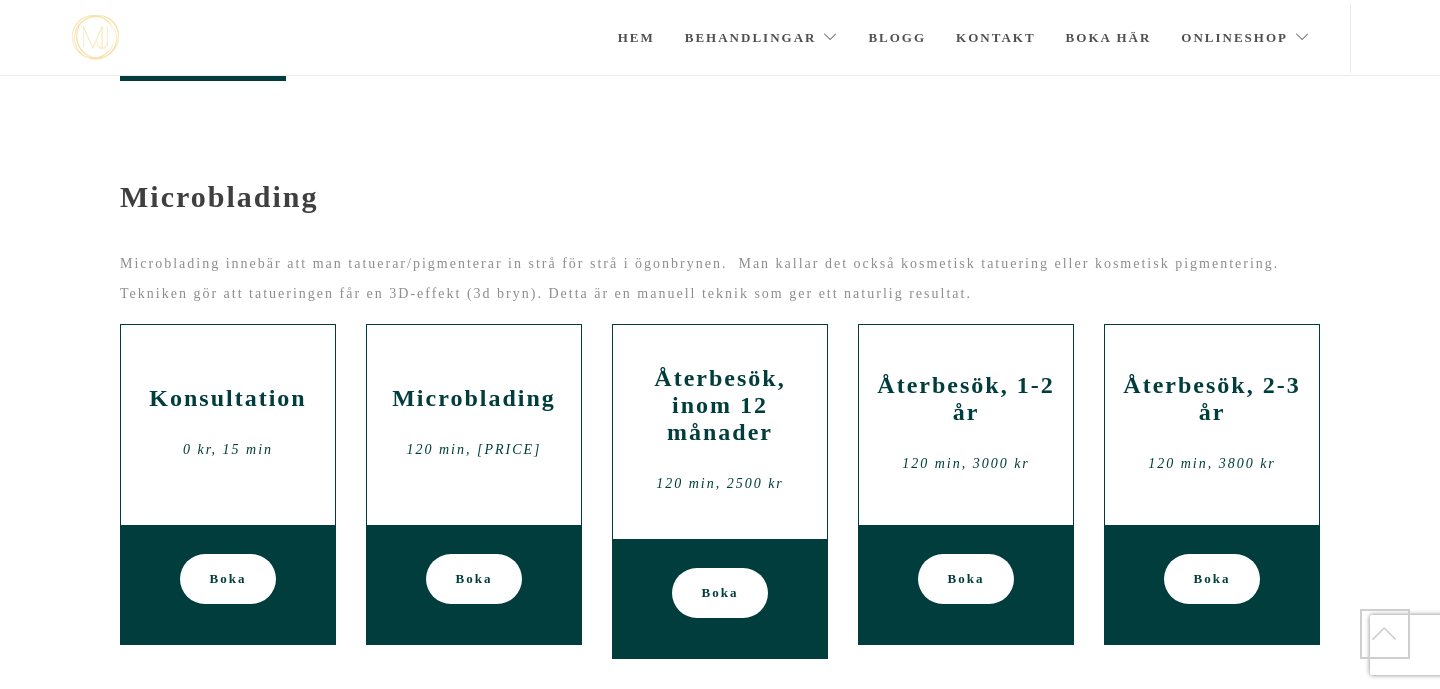 scroll, scrollTop: 754, scrollLeft: 0, axis: vertical 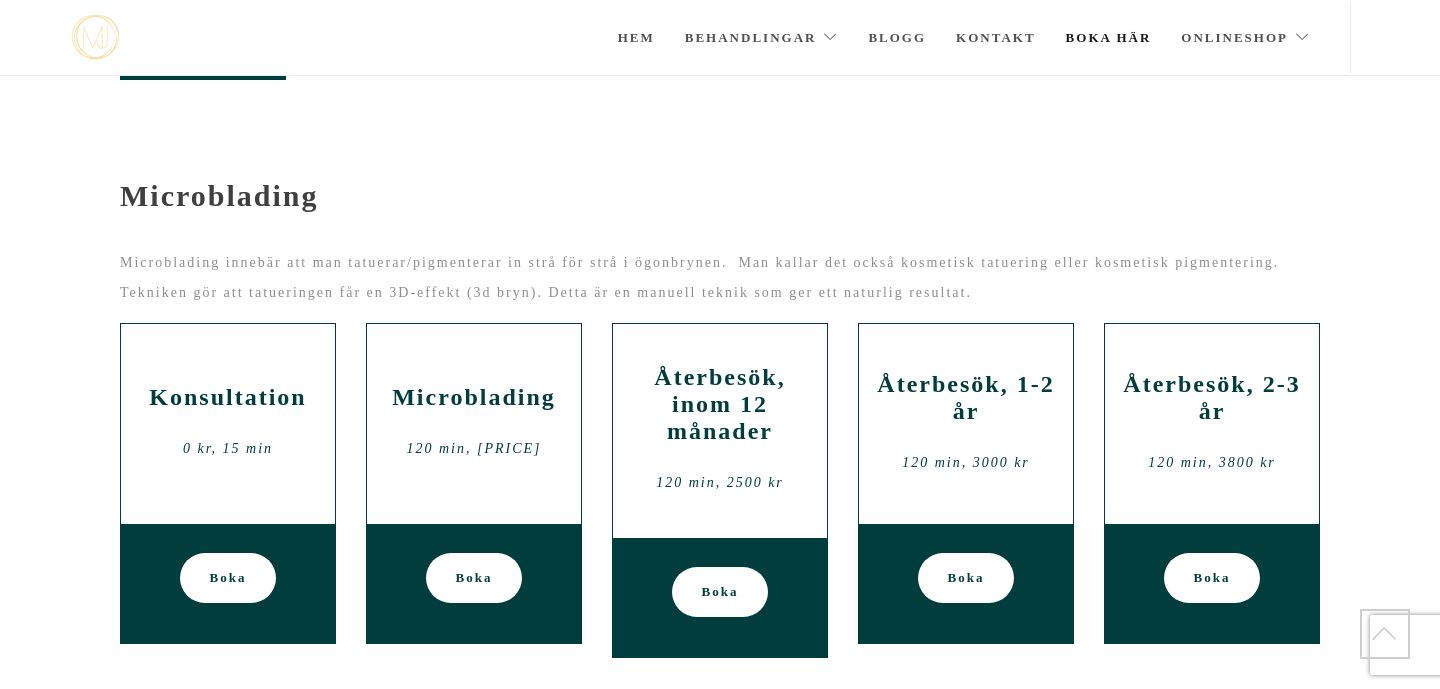 click on "Boka här" at bounding box center (1109, 38) 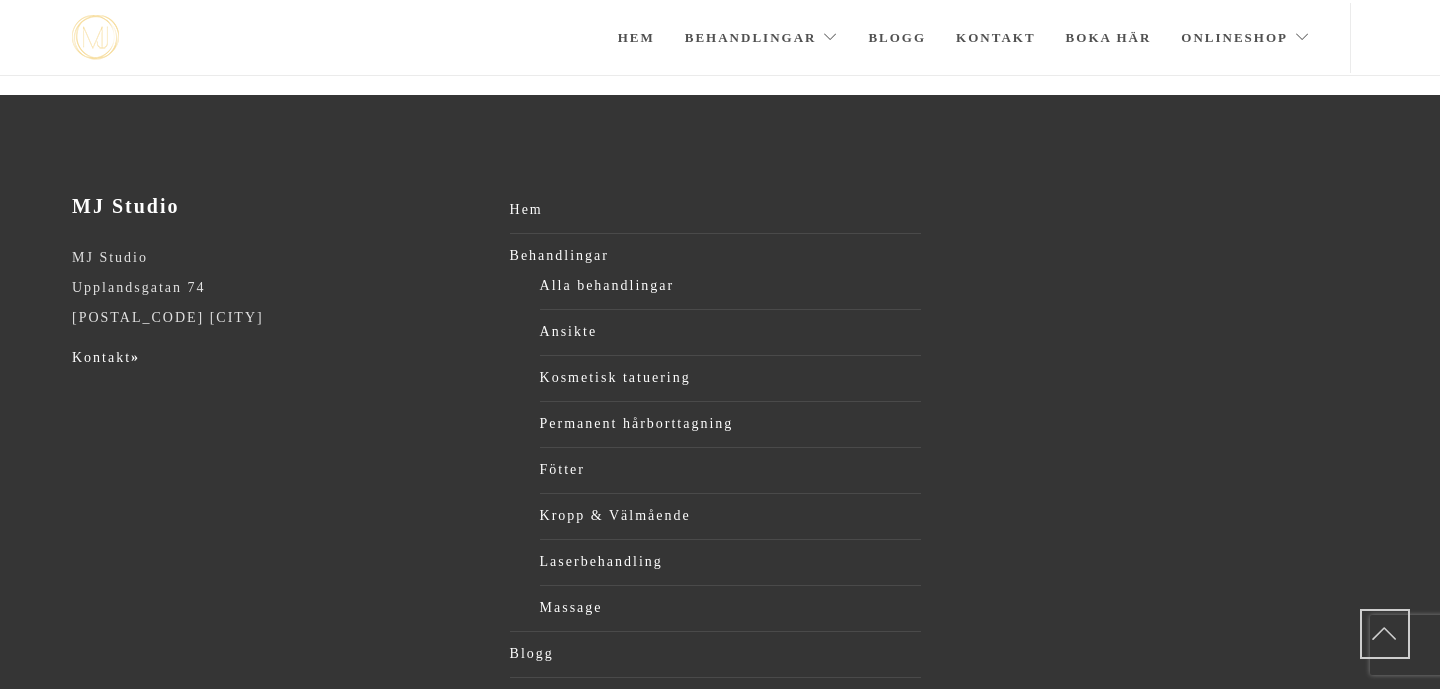 scroll, scrollTop: 2995, scrollLeft: 0, axis: vertical 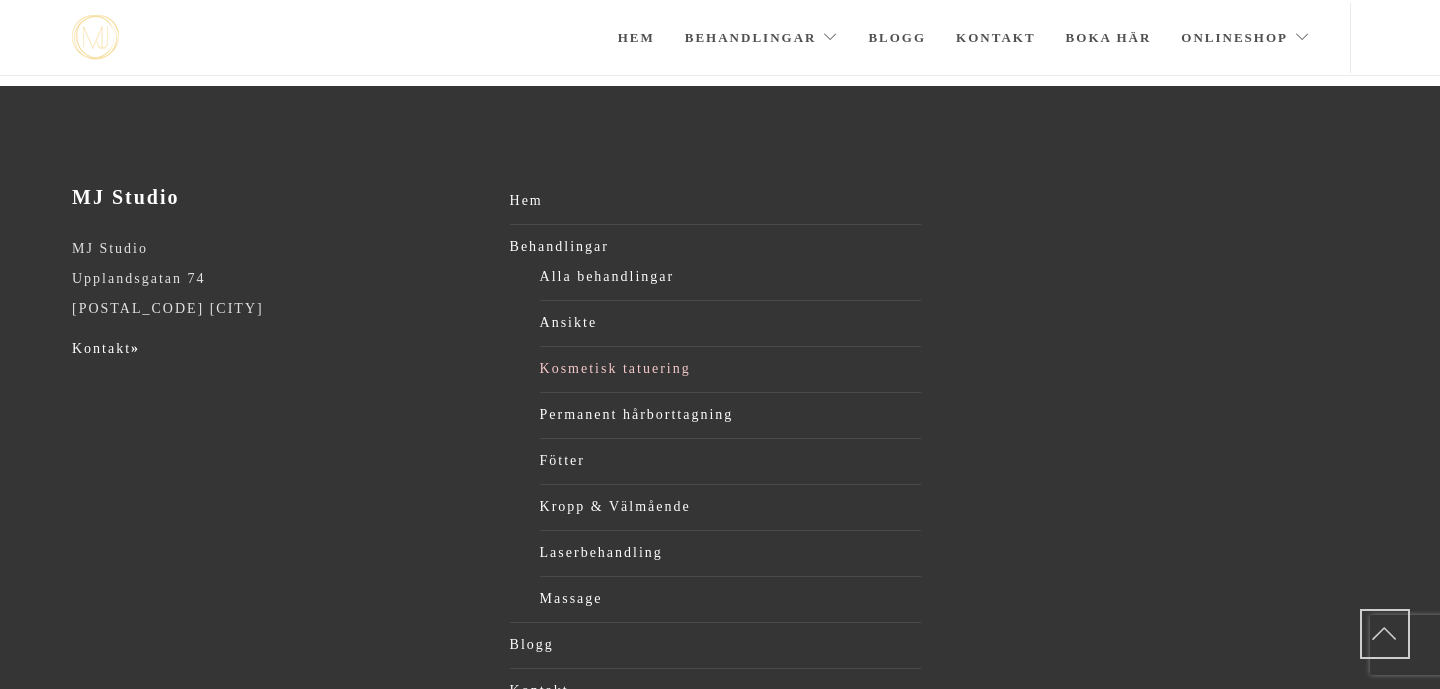 click on "Kosmetisk tatuering" at bounding box center (731, 369) 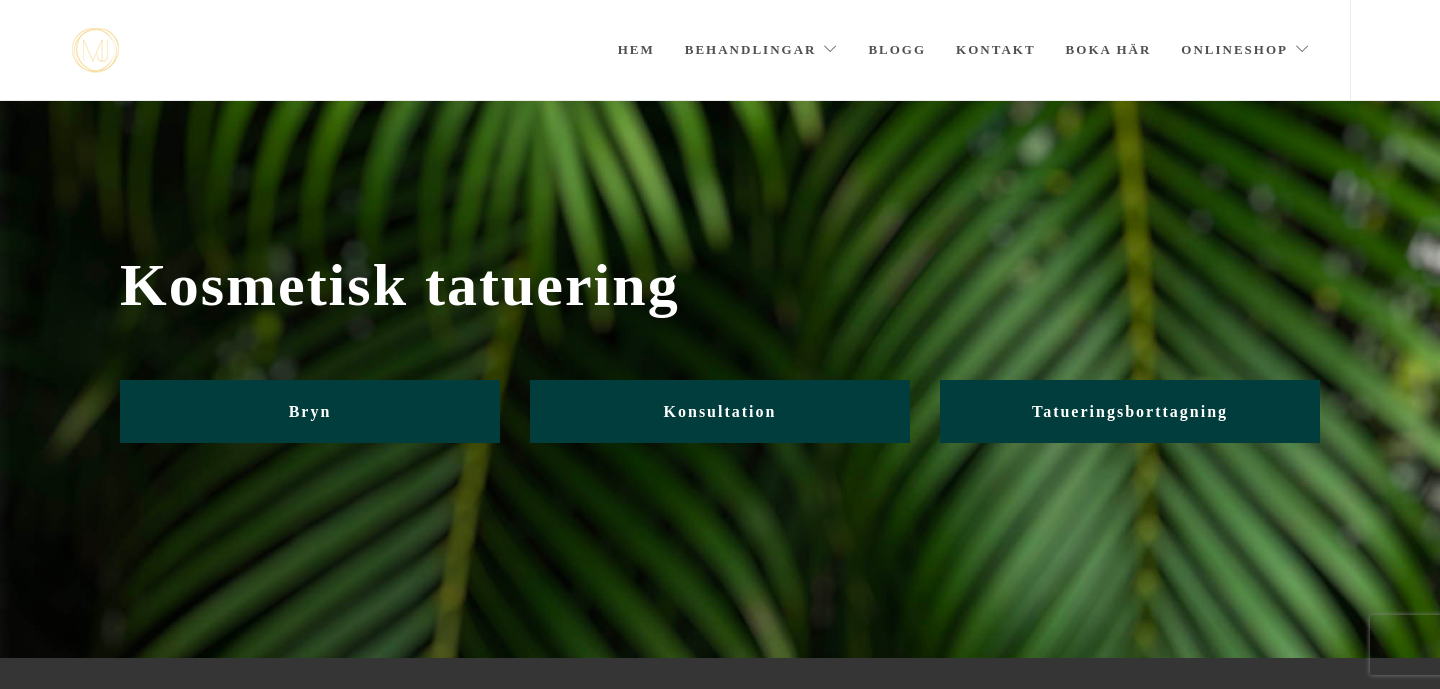 scroll, scrollTop: 0, scrollLeft: 0, axis: both 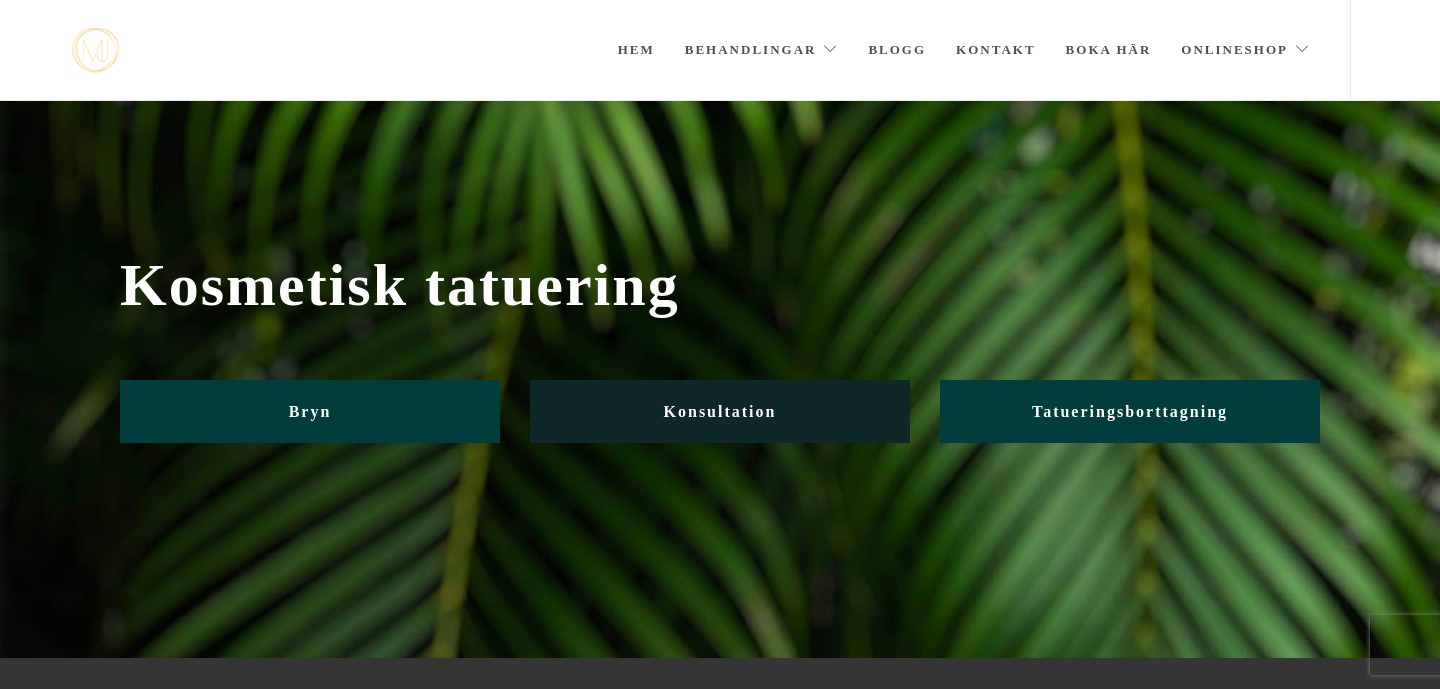 click on "Konsultation" at bounding box center [720, 411] 